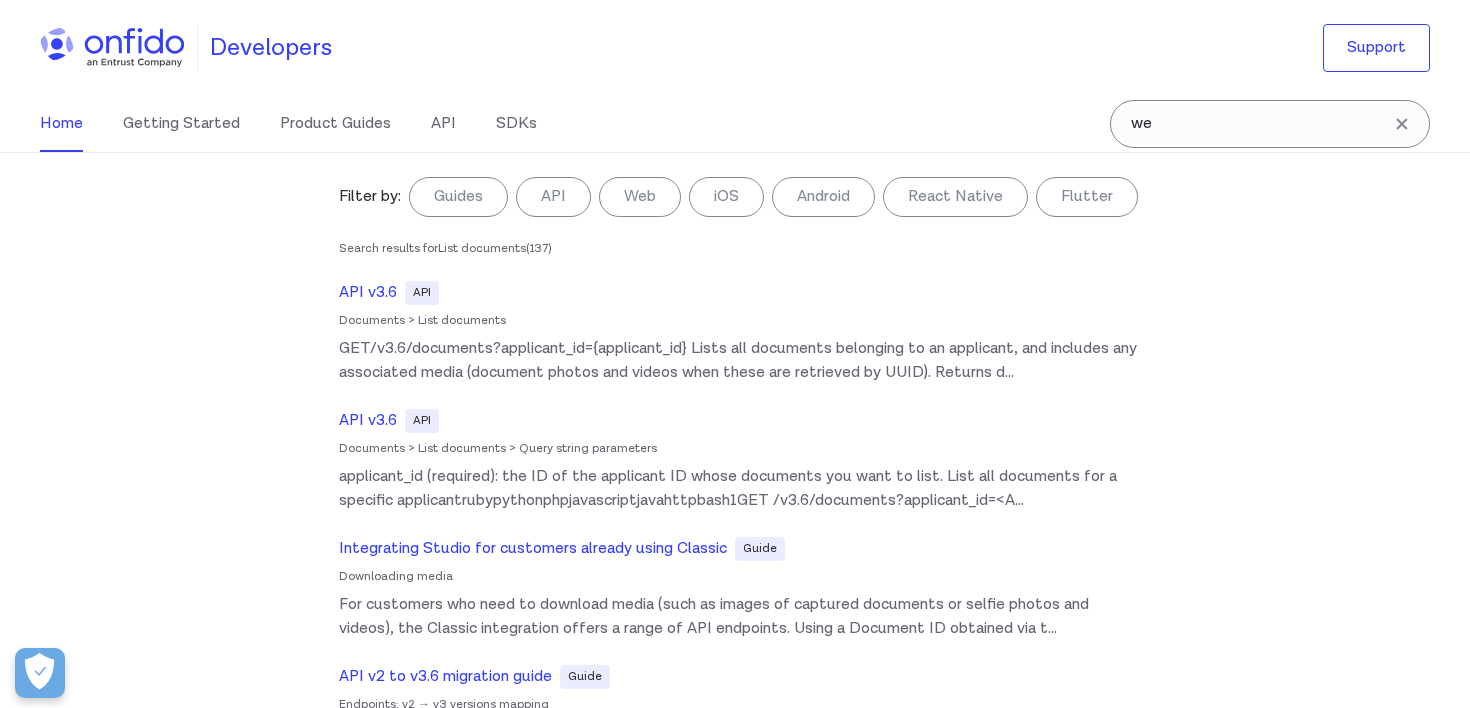 scroll, scrollTop: 0, scrollLeft: 0, axis: both 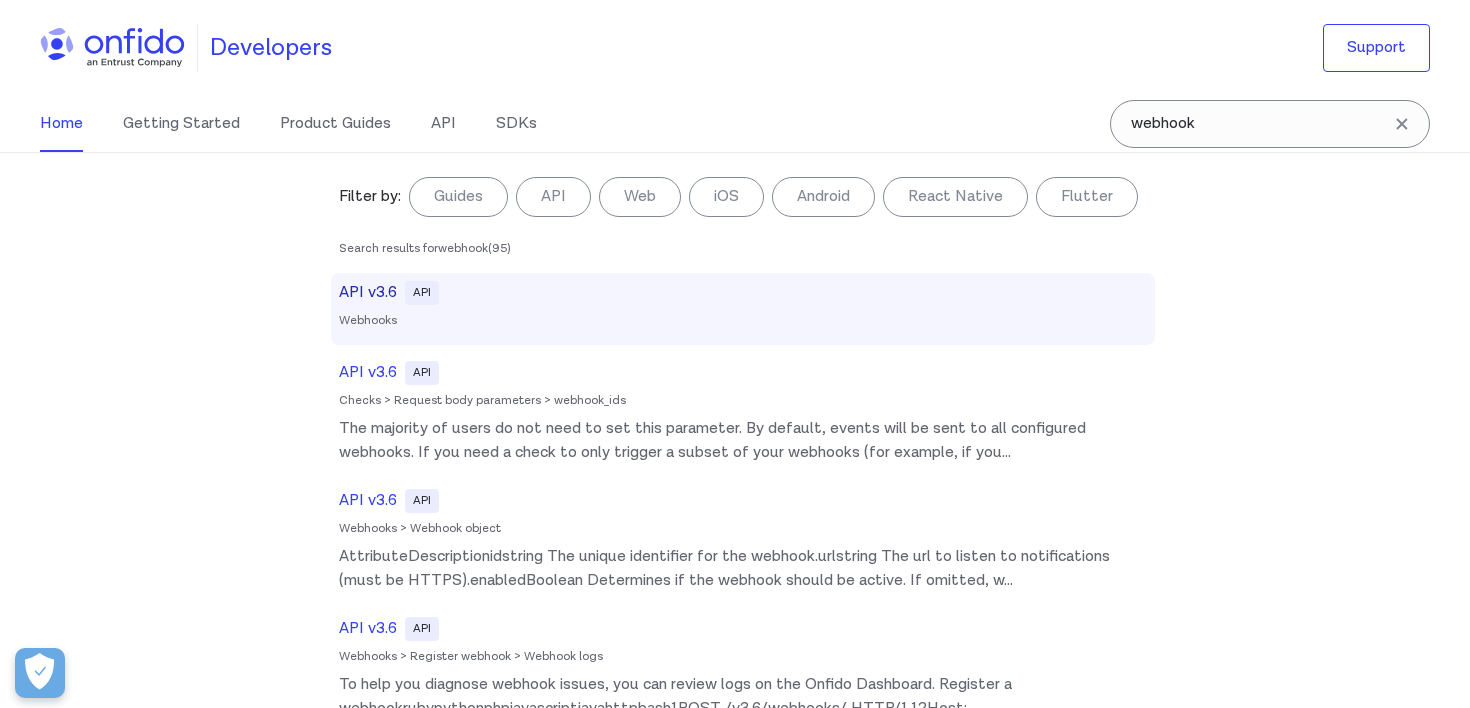 type on "webhook" 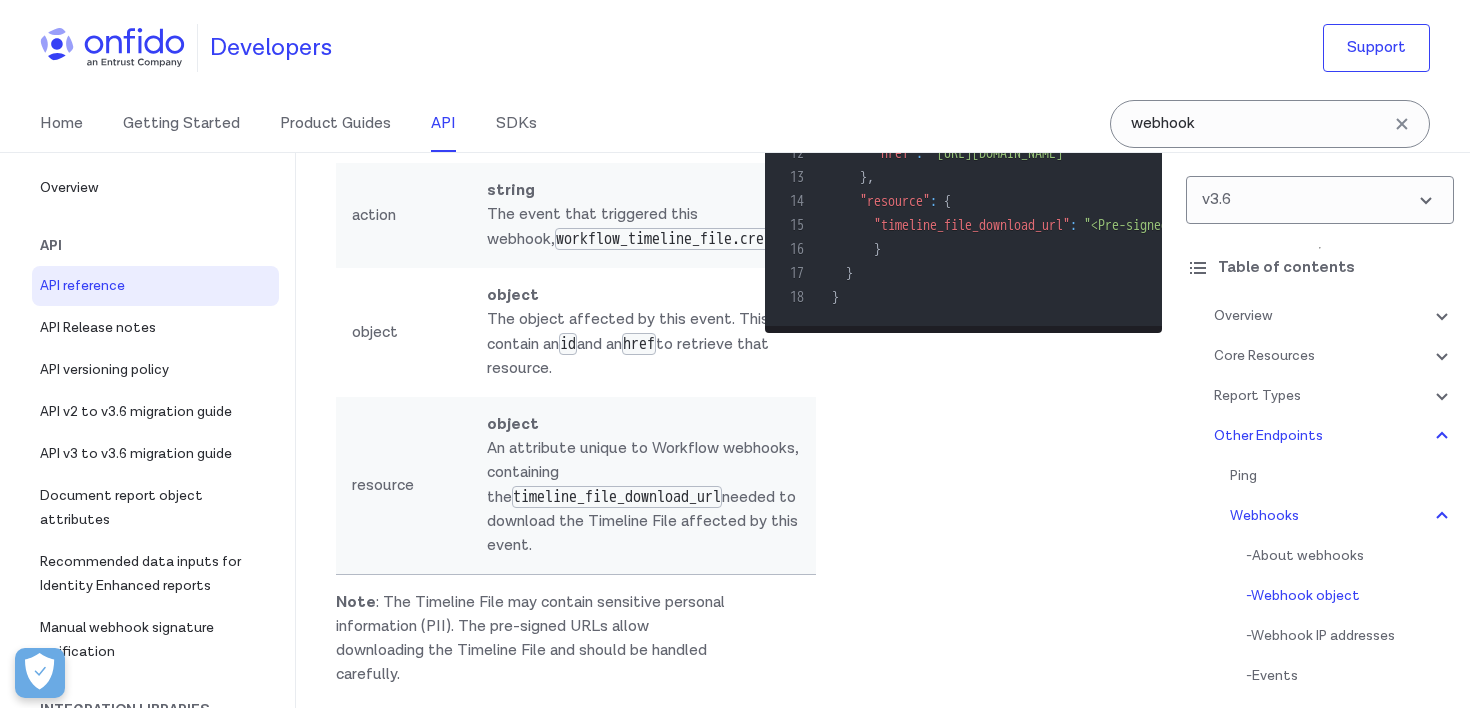 scroll, scrollTop: 185800, scrollLeft: 0, axis: vertical 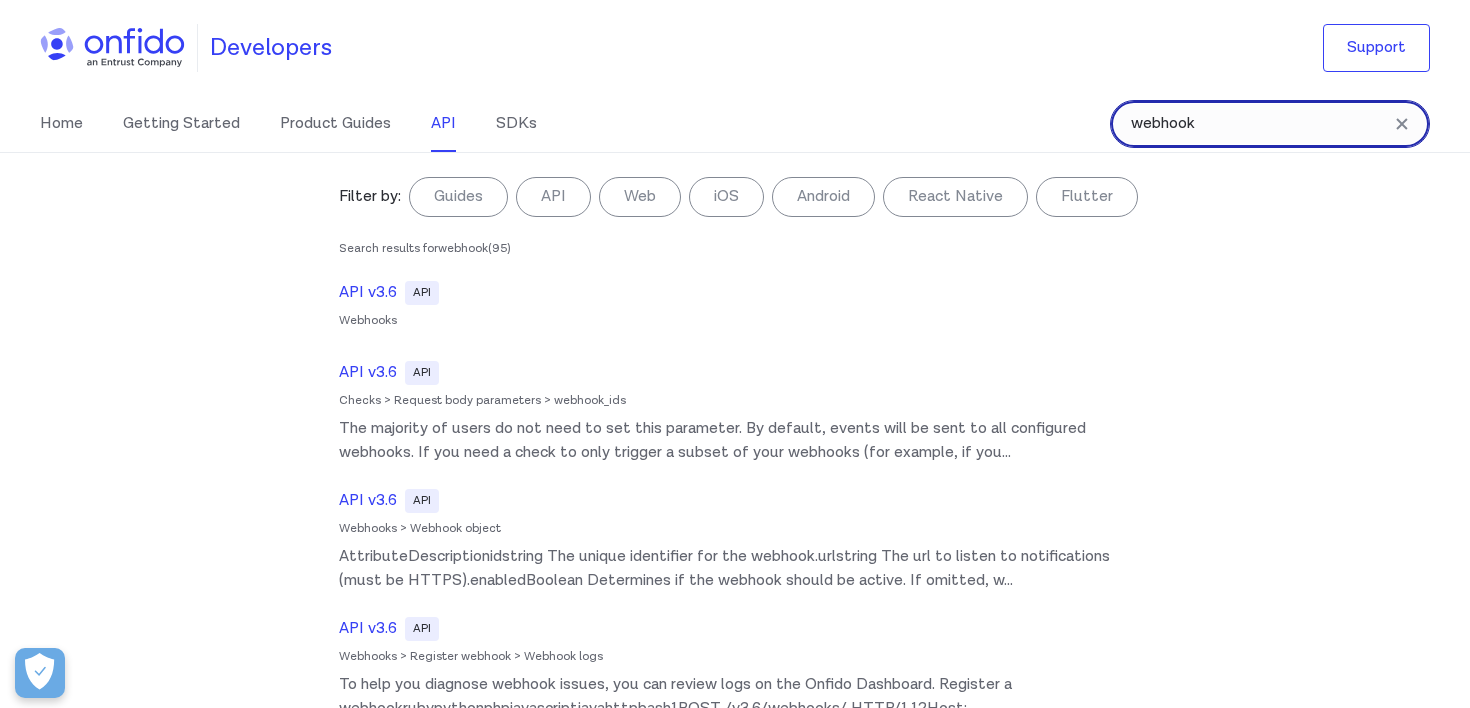 drag, startPoint x: 1230, startPoint y: 118, endPoint x: 934, endPoint y: 124, distance: 296.0608 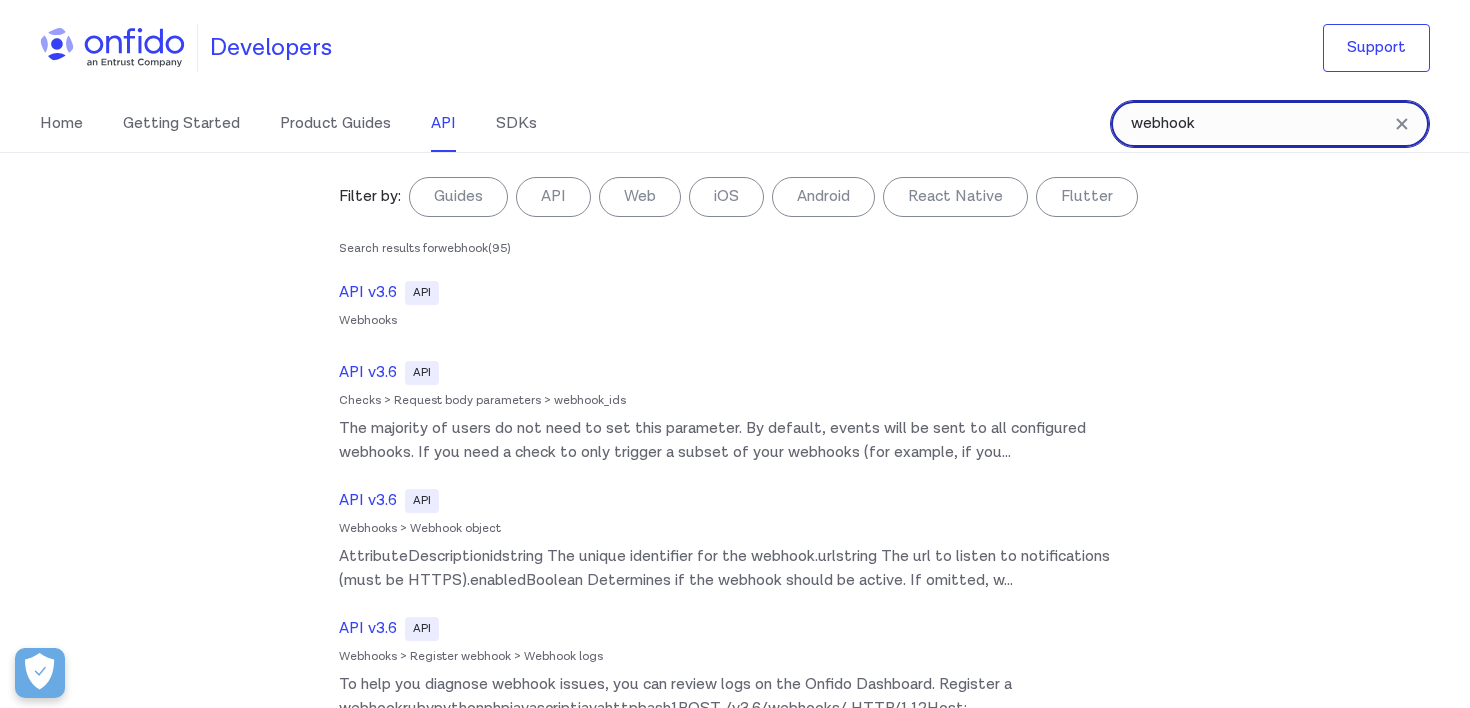 click on "Home Getting Started Product Guides API SDKs webhook webhook Filter by:    Guides   API   Web   iOS   Android   React Native   Flutter Filter by... Search results for  webhook  ( 95 ) API v3.6 API Webhooks API v3.6 API Checks > Request body parameters > webhook_ids The majority of users do not need to set this parameter. By default, events will be sent to all configured webhooks. If you need a check to only trigger a subset of your webhooks (for example, if you  ... API v3.6 API Webhooks > Webhook object AttributeDescriptionidstring The unique identifier for the webhook.urlstring The url to listen to notifications (must be HTTPS).enabledBoolean Determines if the webhook should be active. If omitted, w ... API v3.6 API Webhooks > Register webhook > Webhook logs To help you diagnose webhook issues, you can review logs on the Onfido
Dashboard. Register a webhookrubypythonphpjavascriptjavahttpbash1POST /v3.6/webhooks/ HTTP/1.12Host: api.eu.onfido.com3Authorizat ... API v3.6 API Webhooks > Webhook IP addresses ..." at bounding box center [735, 124] 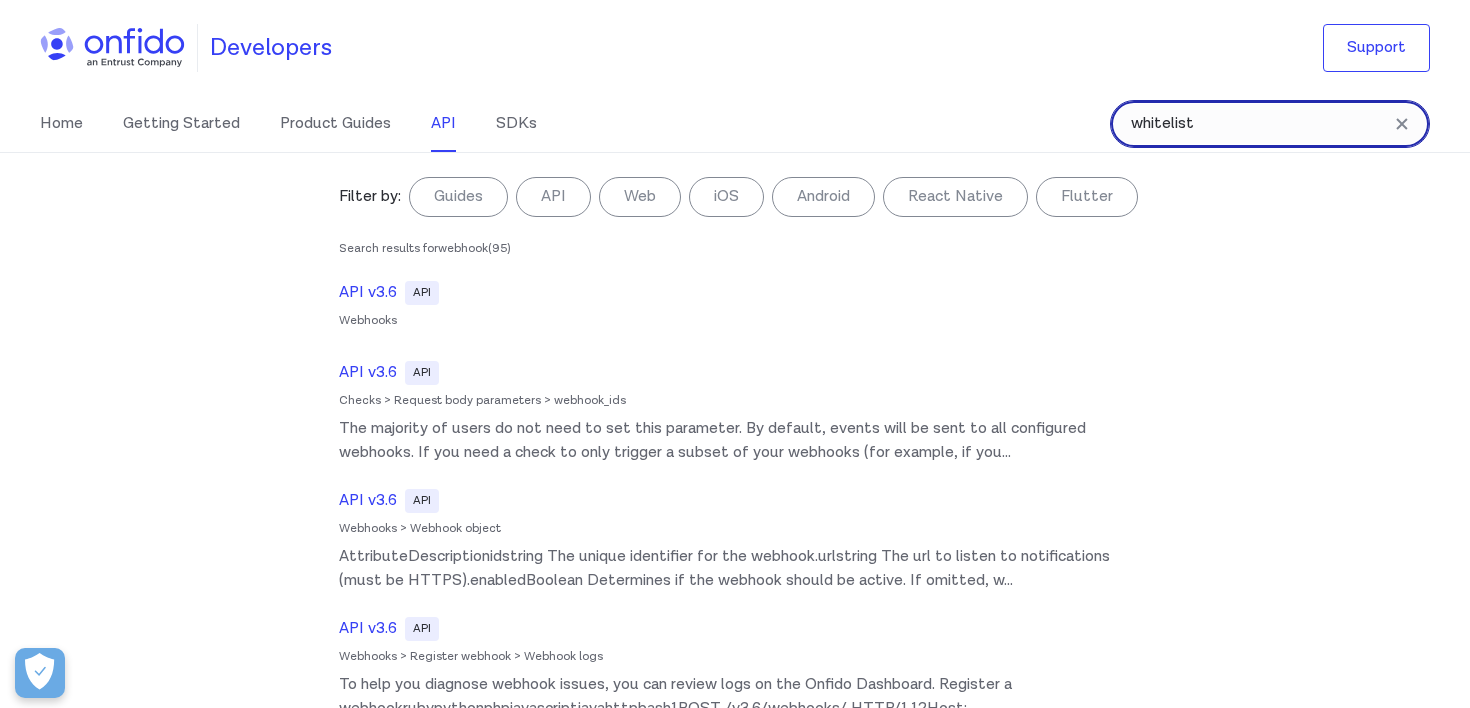 type on "whitelist" 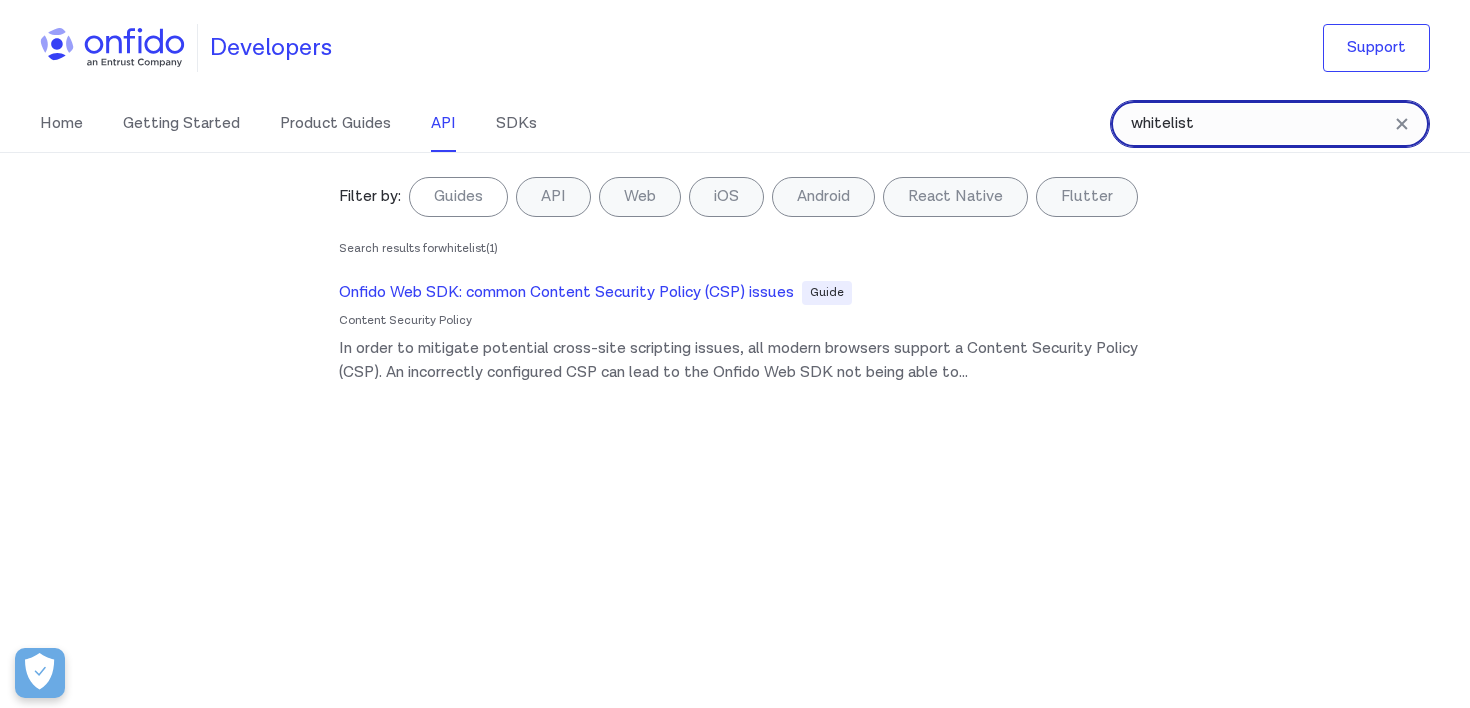 drag, startPoint x: 1222, startPoint y: 126, endPoint x: 954, endPoint y: 119, distance: 268.0914 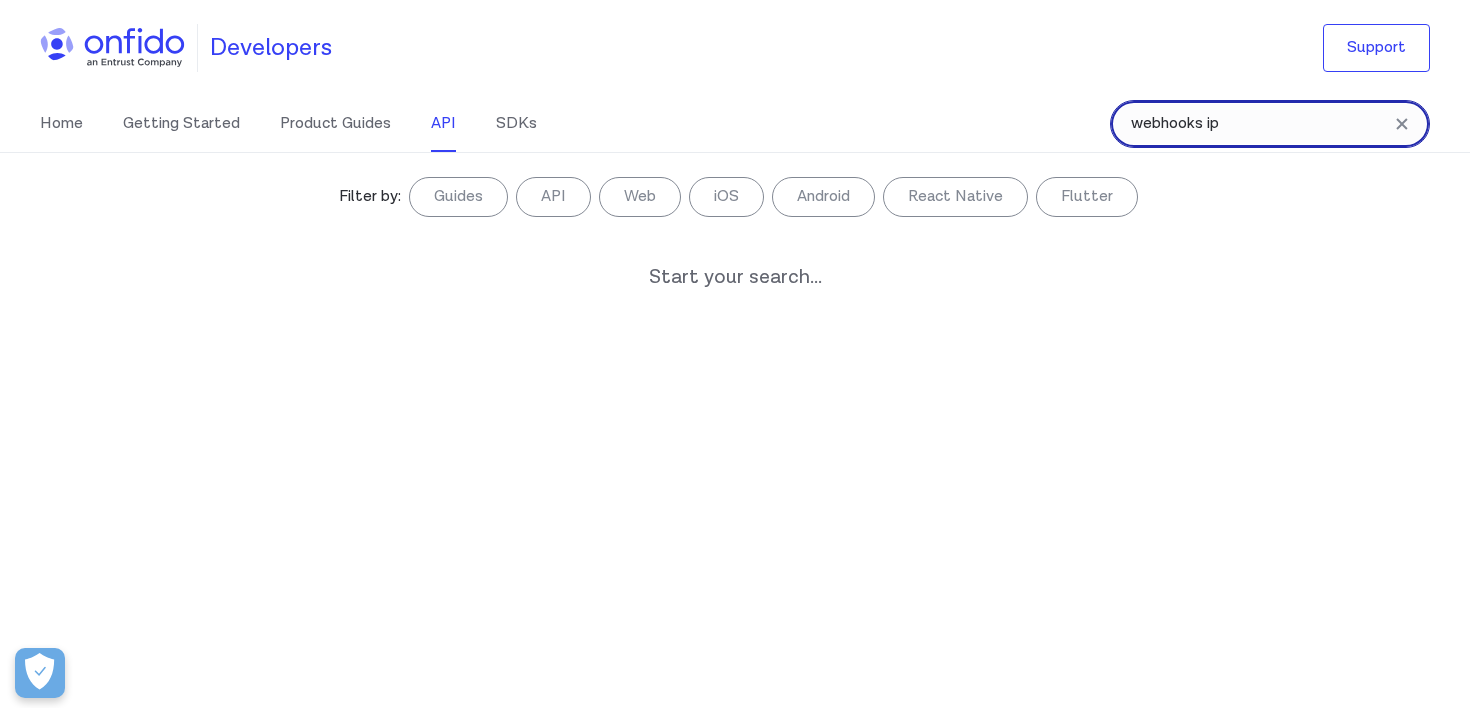 type on "webhooks ip" 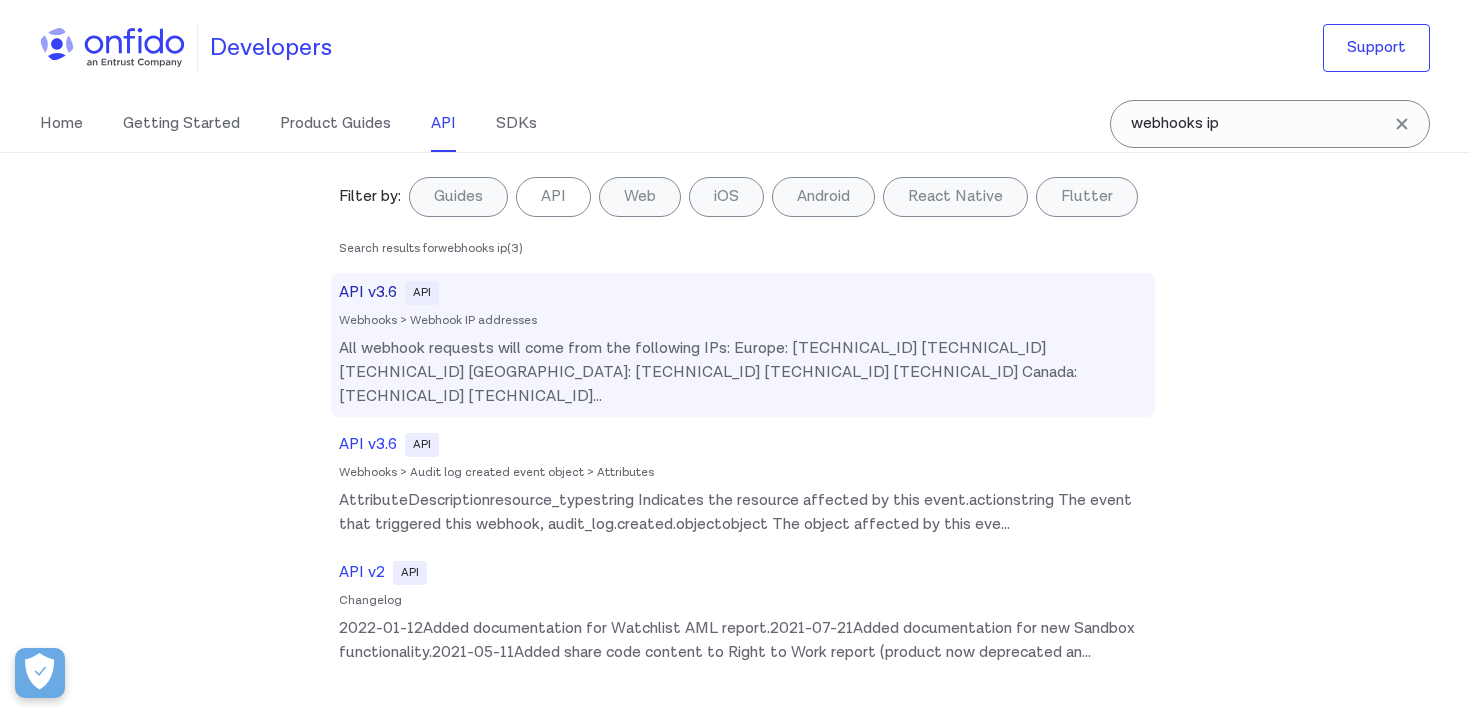 click on "All webhook requests will come from the following IPs: Europe:
52.51.171.25
52.51.228.228
52.51.234.203
United States:
34.232.2.222
52.55.124.58
34.224.182.19
Canada:
15.223.105.11
15.222.176.53
..." at bounding box center [743, 373] 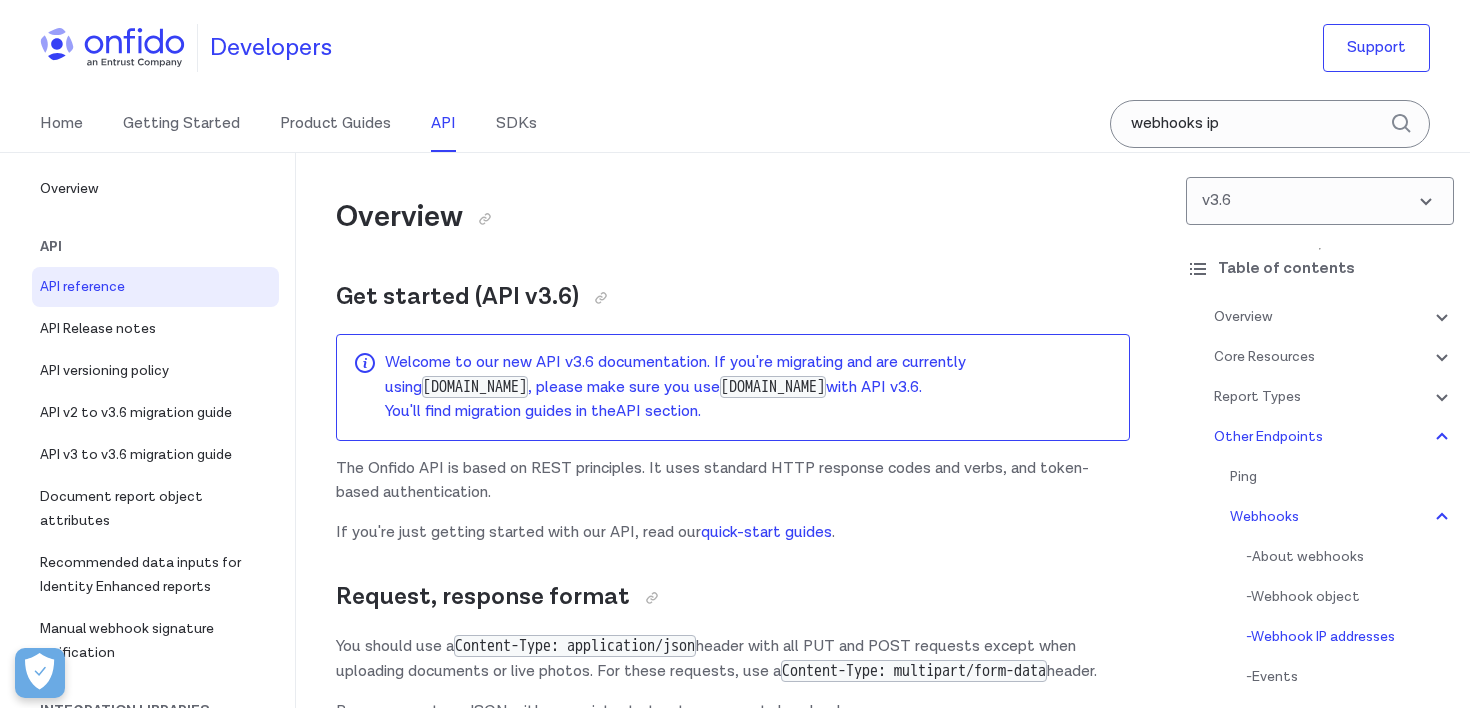 scroll, scrollTop: 186833, scrollLeft: 0, axis: vertical 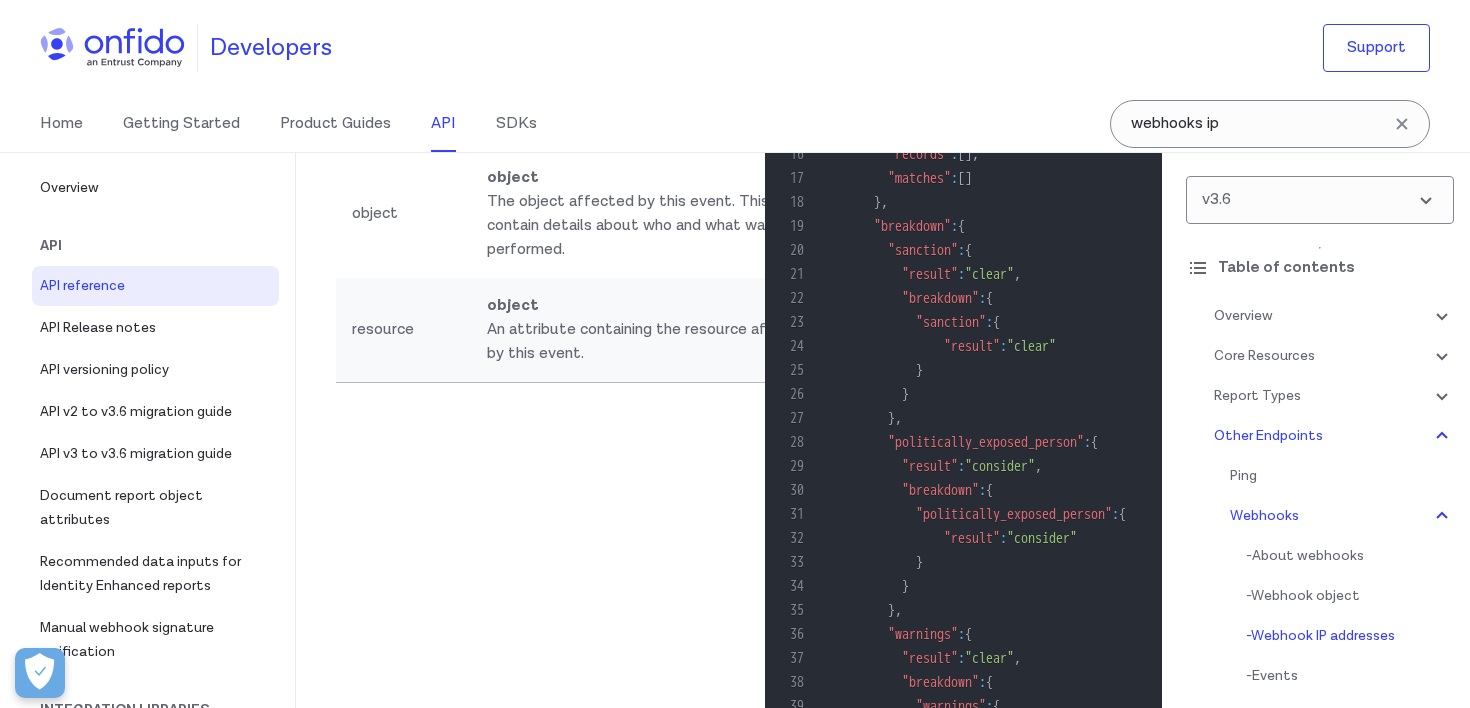 drag, startPoint x: 329, startPoint y: 187, endPoint x: 491, endPoint y: 258, distance: 176.87566 